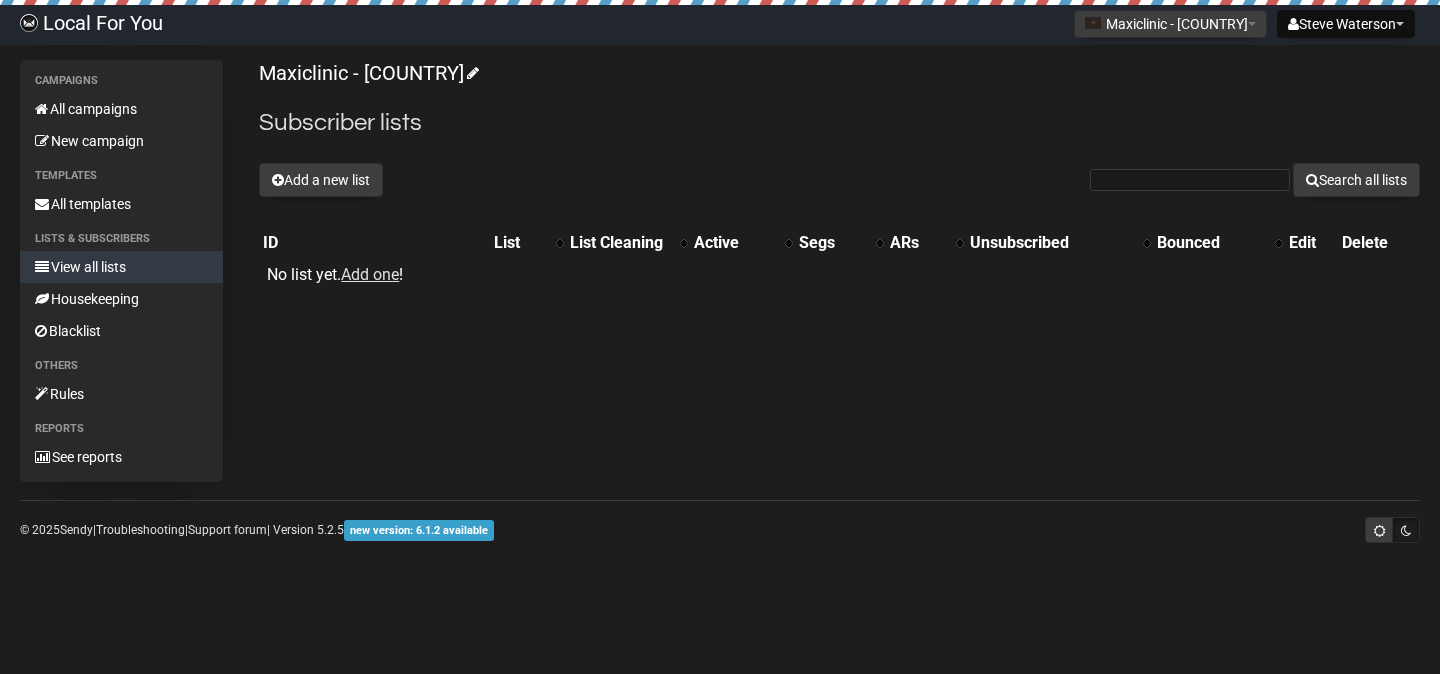 scroll, scrollTop: 0, scrollLeft: 0, axis: both 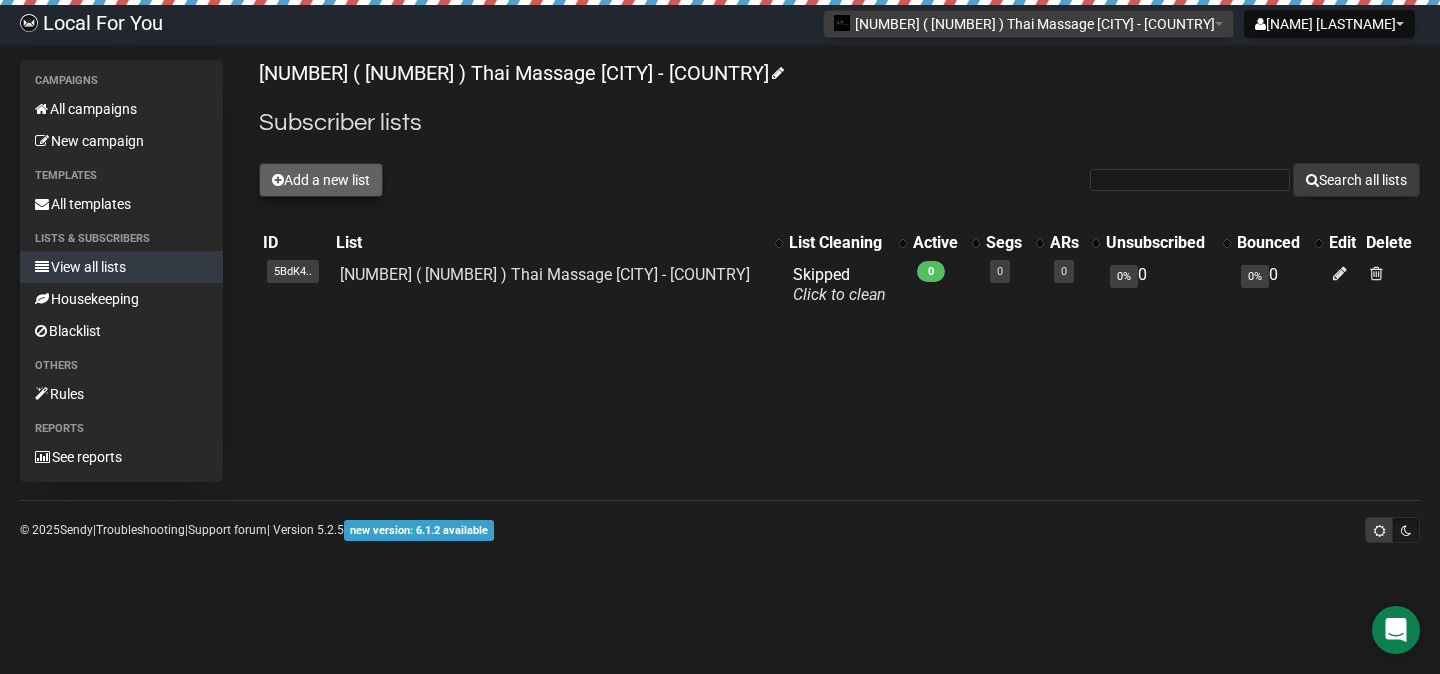 click on "Add a new list" at bounding box center (321, 180) 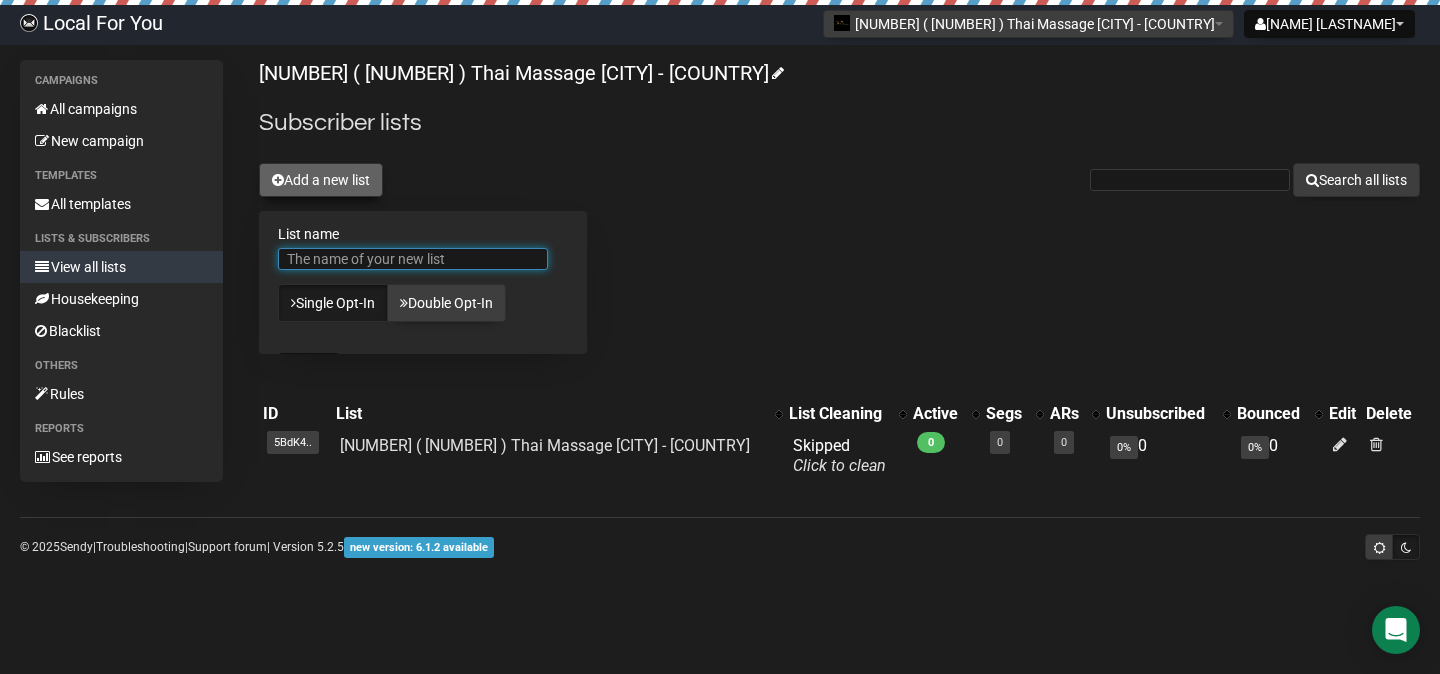 scroll, scrollTop: 0, scrollLeft: 0, axis: both 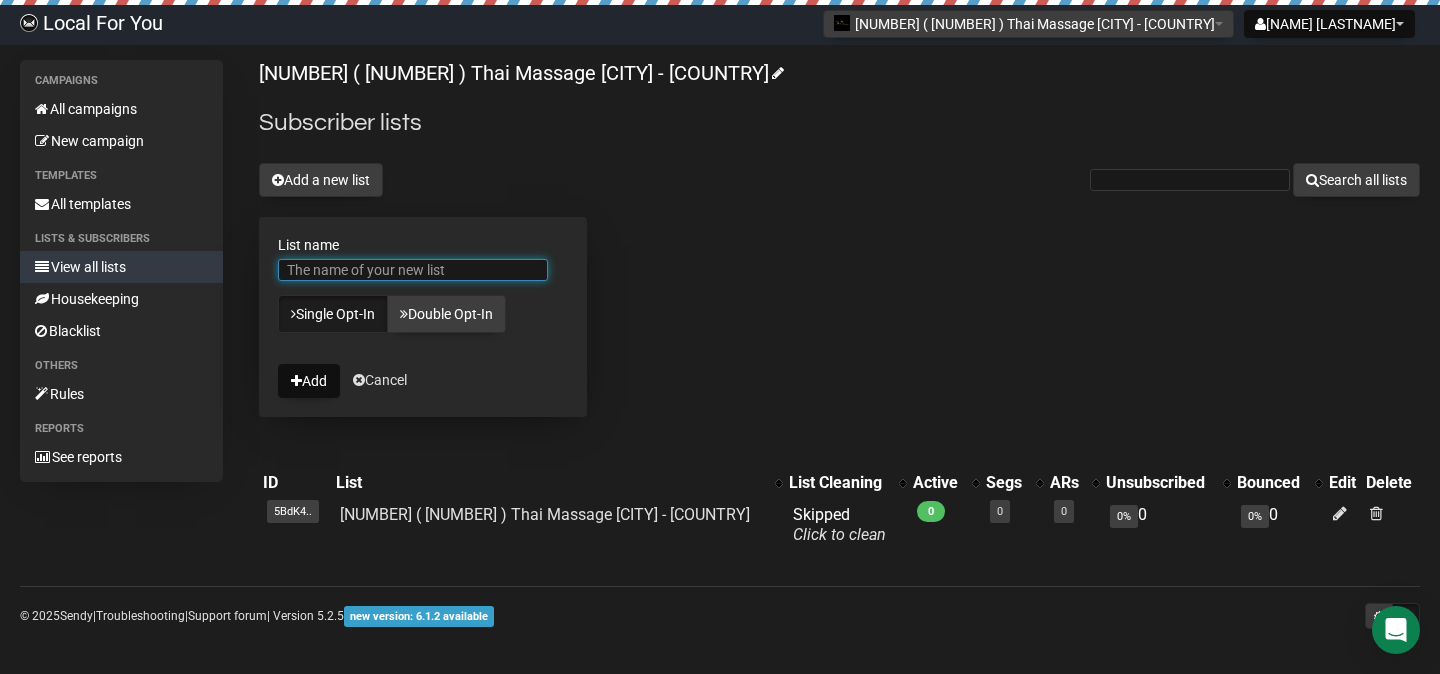 click on "List name" at bounding box center [413, 270] 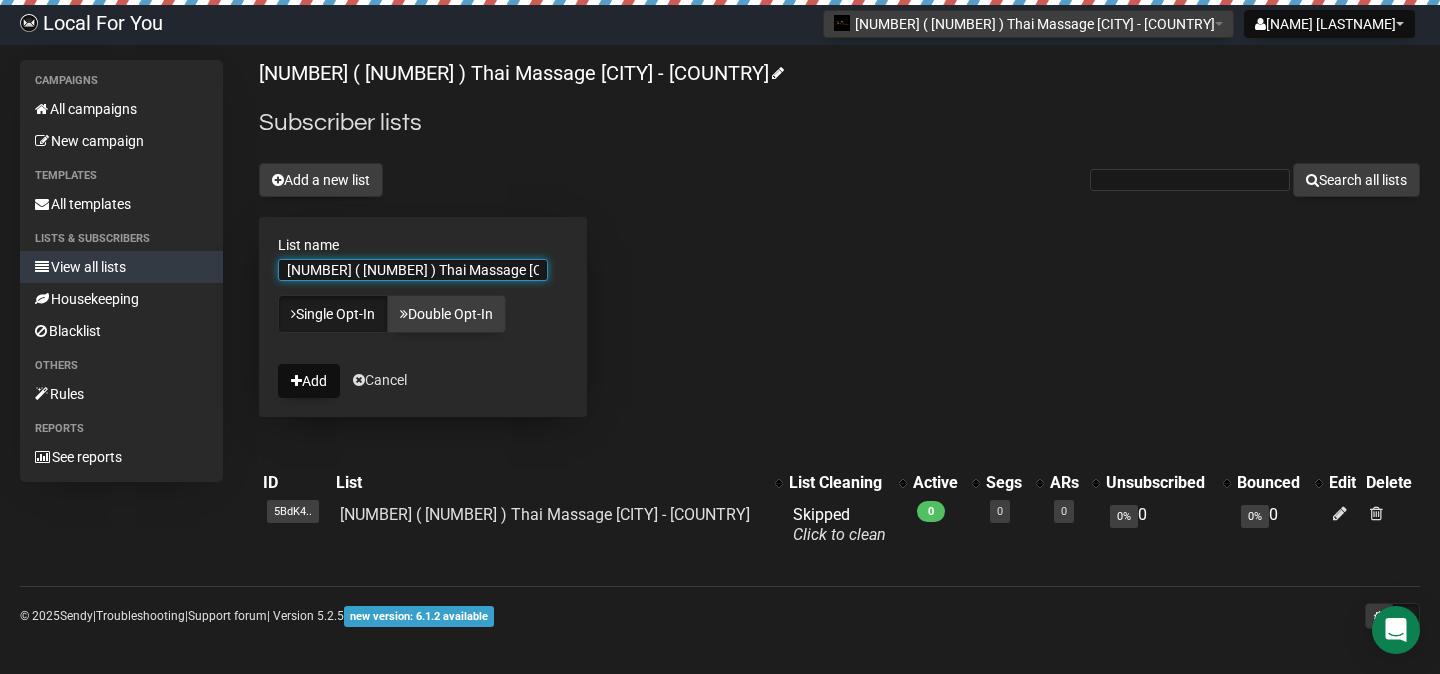 click on "[NUMBER] ( [NUMBER] ) Thai Massage [CITY] - [COUNTRY]" at bounding box center [413, 270] 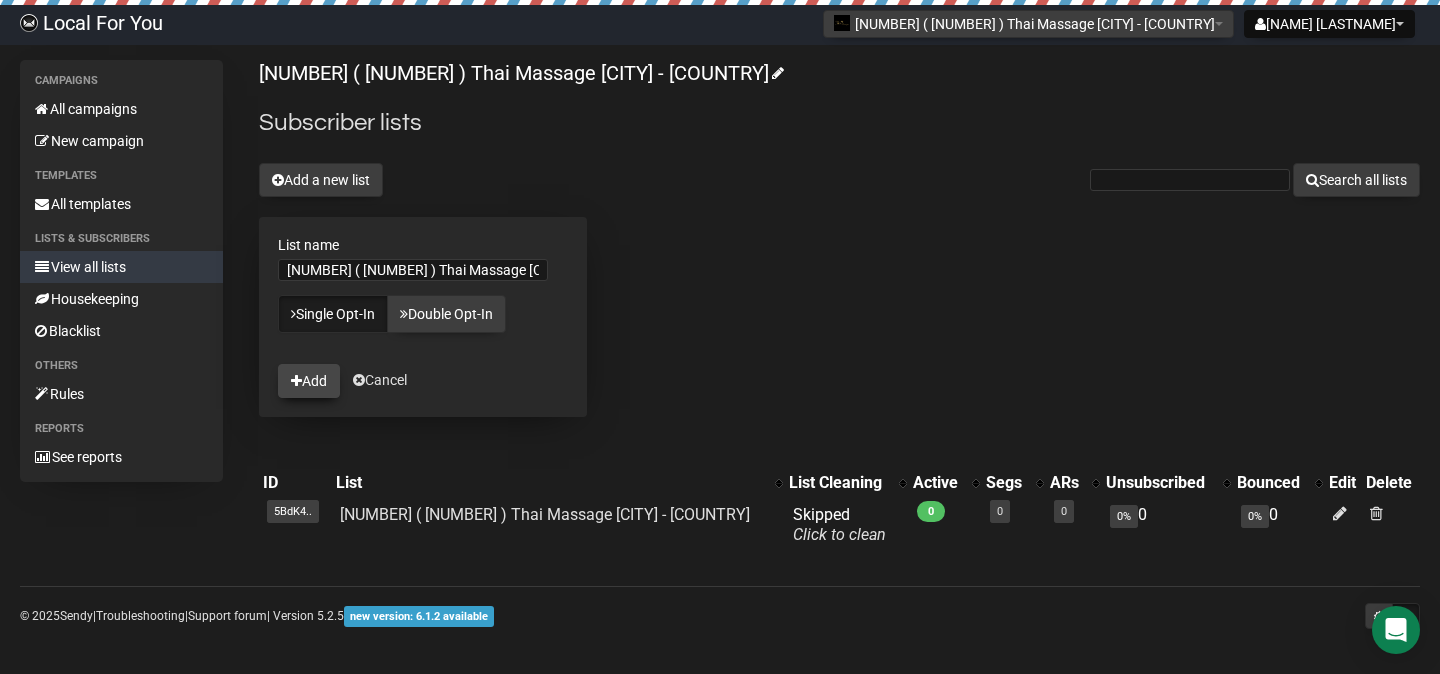 click on "Add" at bounding box center [309, 381] 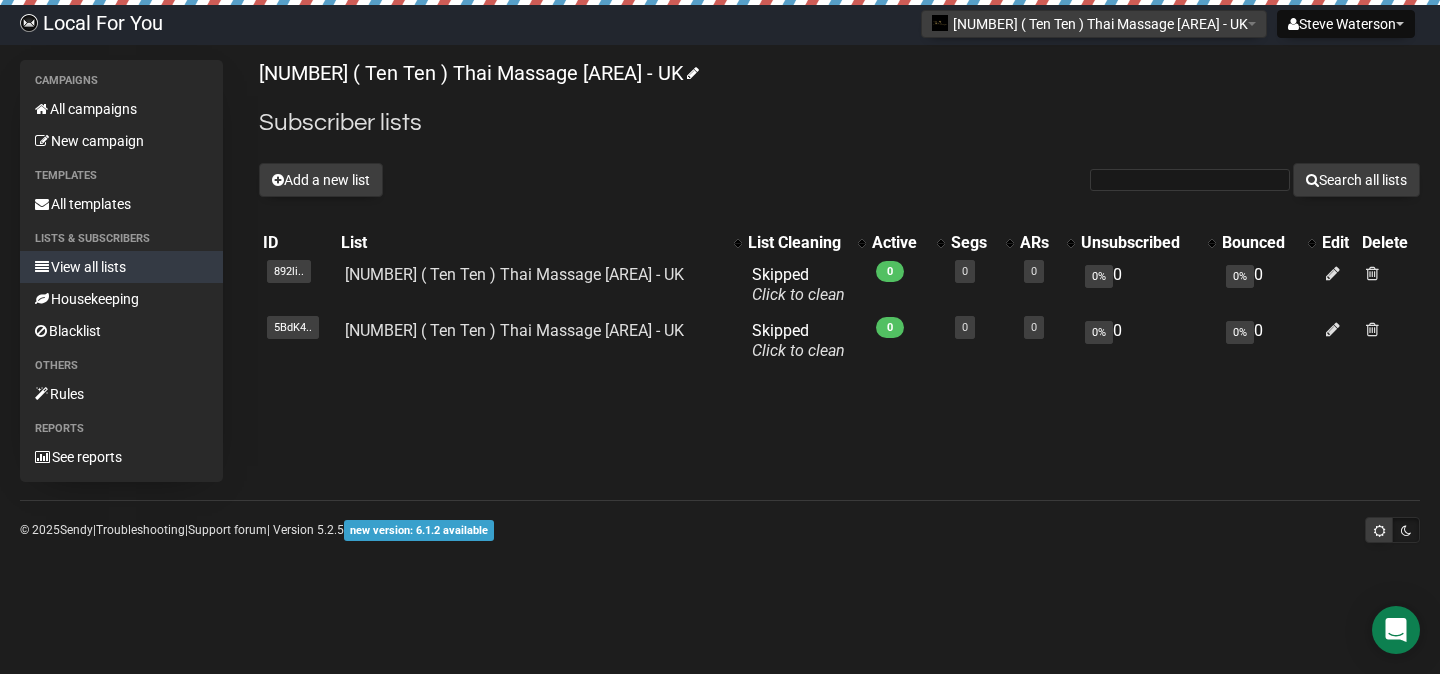 scroll, scrollTop: 0, scrollLeft: 0, axis: both 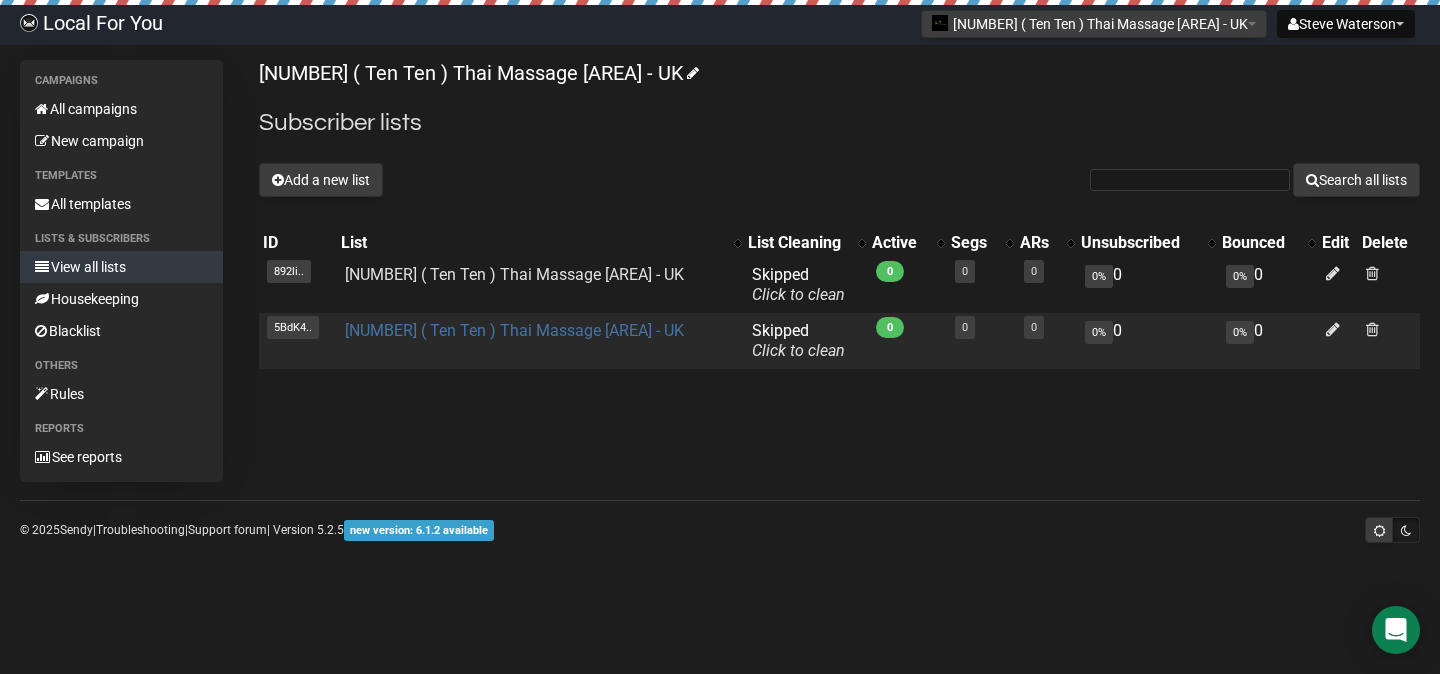 click on "[NUMBER] ( [NUMBER] ) Thai Massage [CITY] - [COUNTRY]" at bounding box center (514, 330) 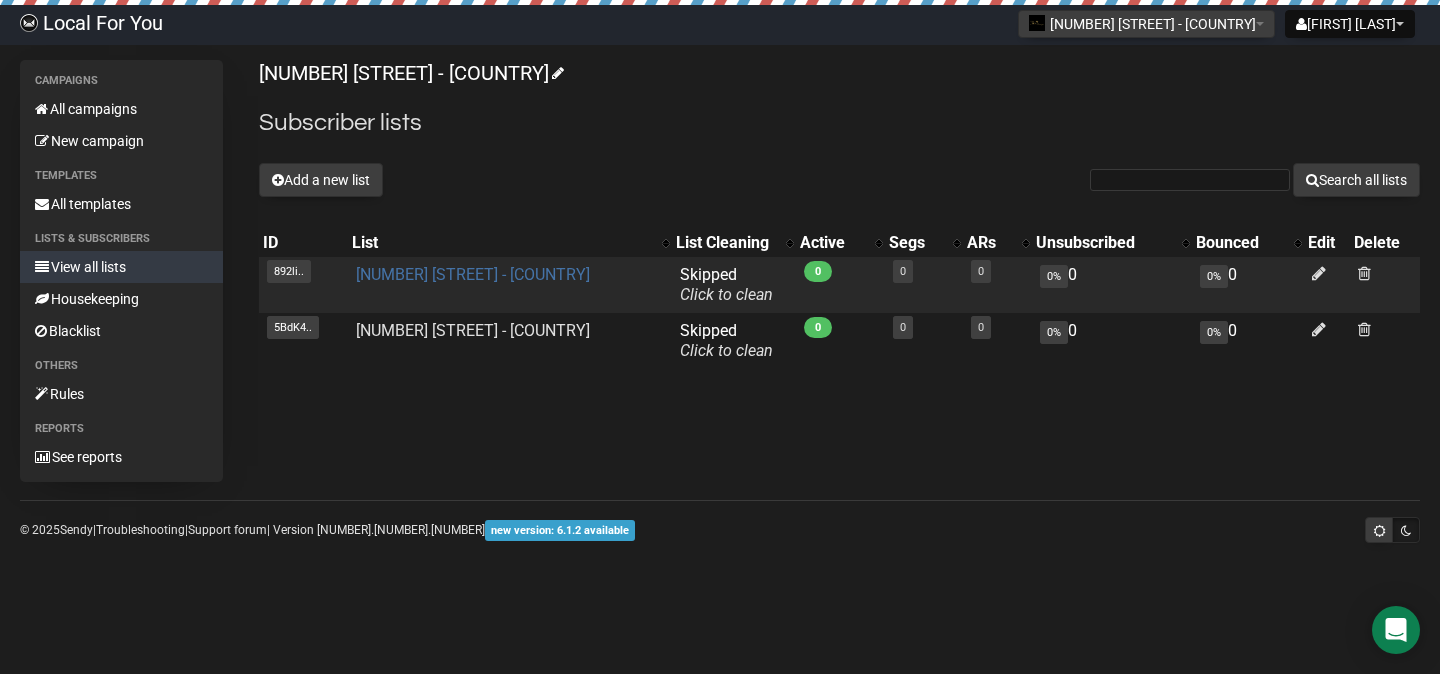 scroll, scrollTop: 0, scrollLeft: 0, axis: both 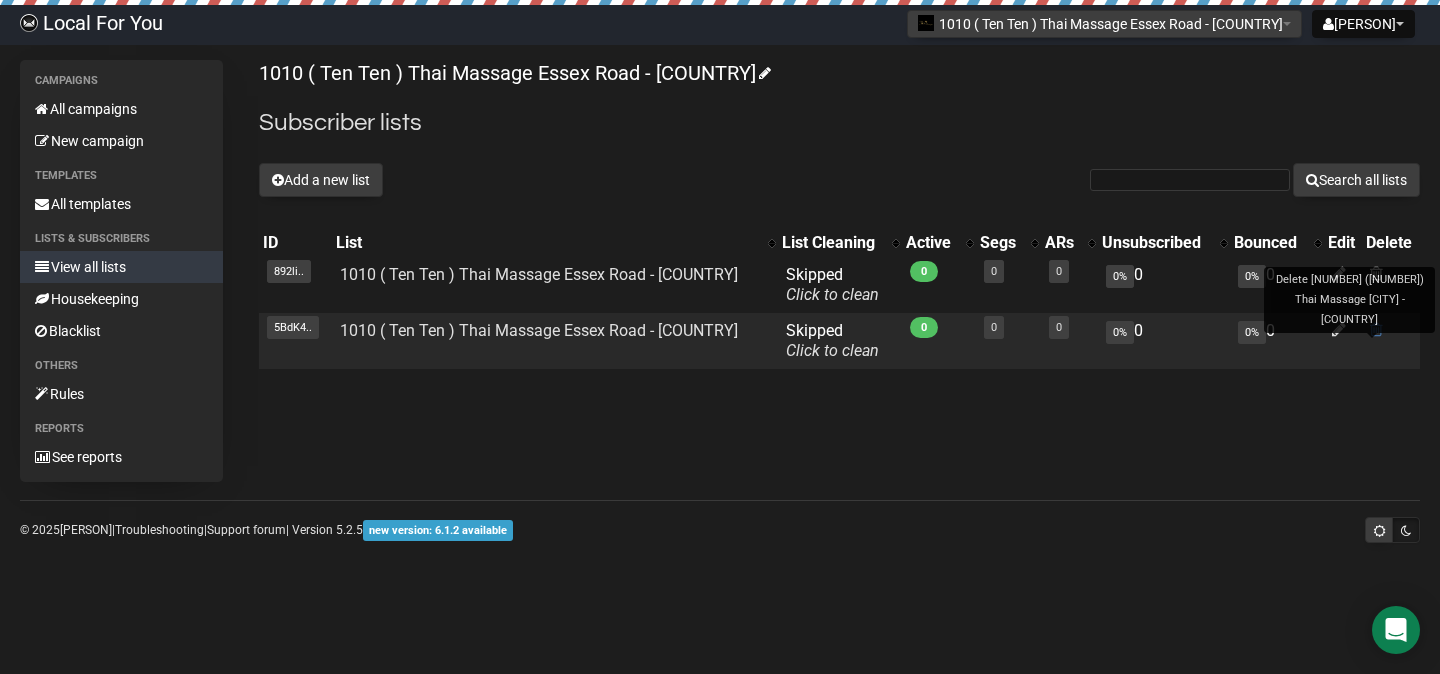 click at bounding box center (1376, 329) 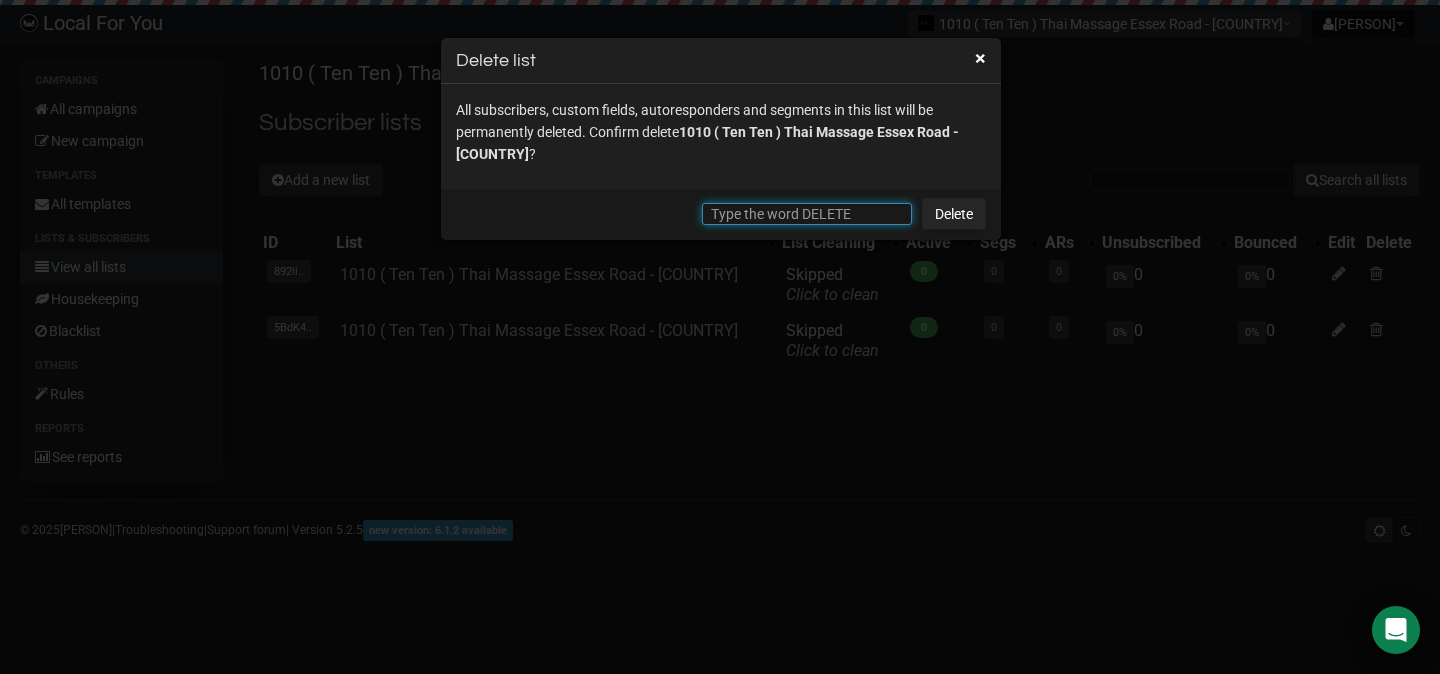 click at bounding box center (807, 214) 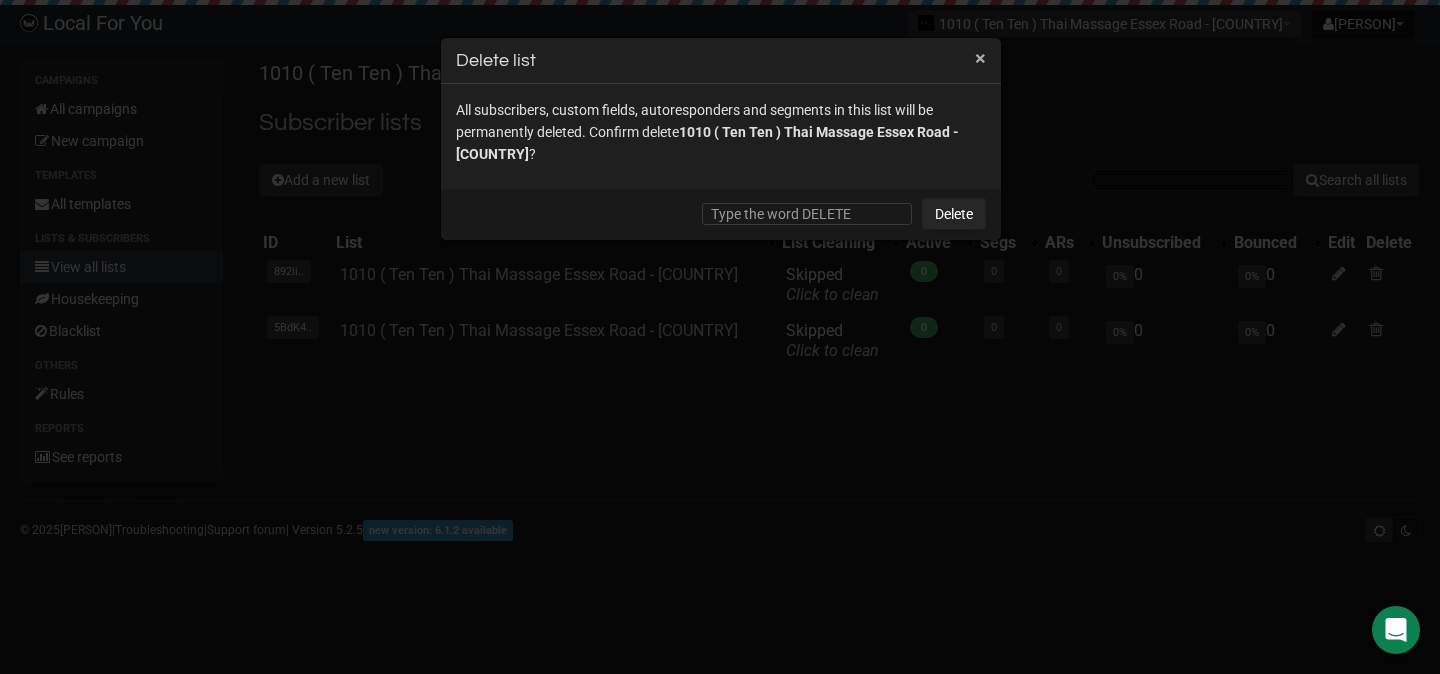 click on "×" at bounding box center [980, 58] 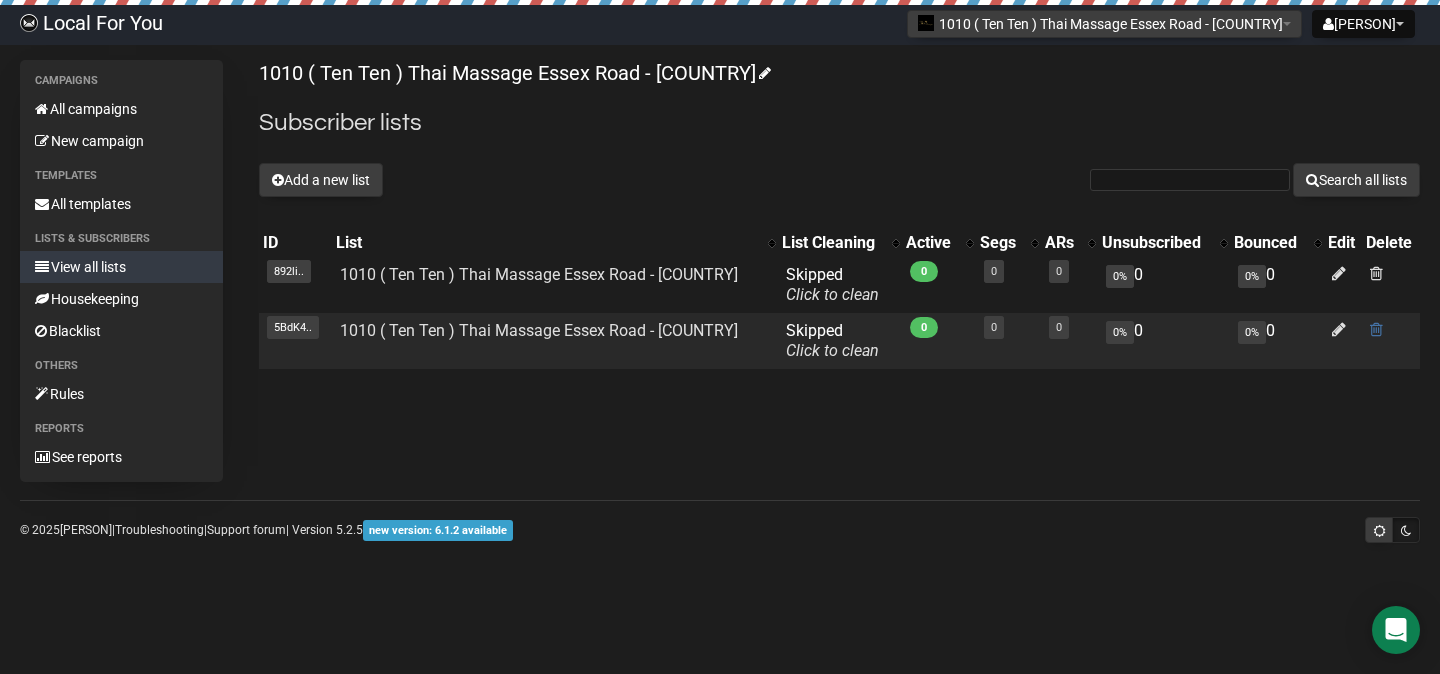 click at bounding box center (1376, 329) 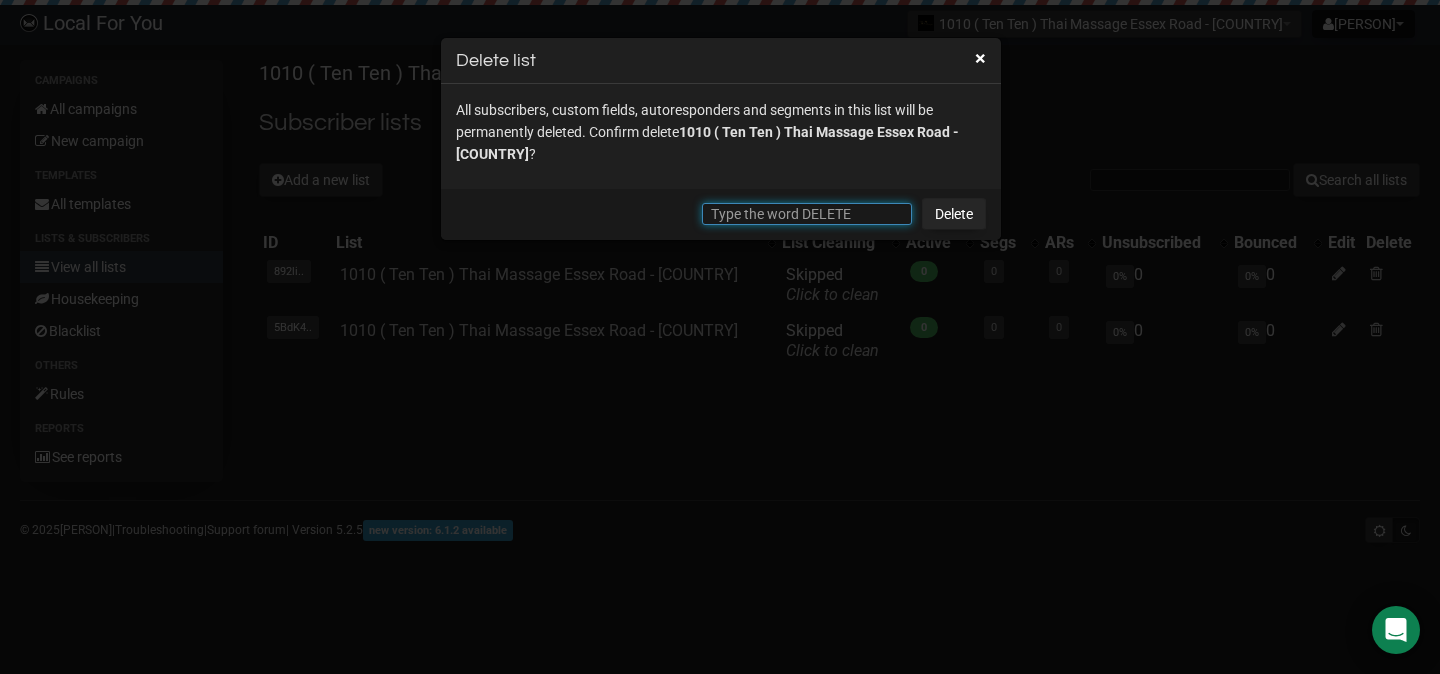 click at bounding box center (807, 214) 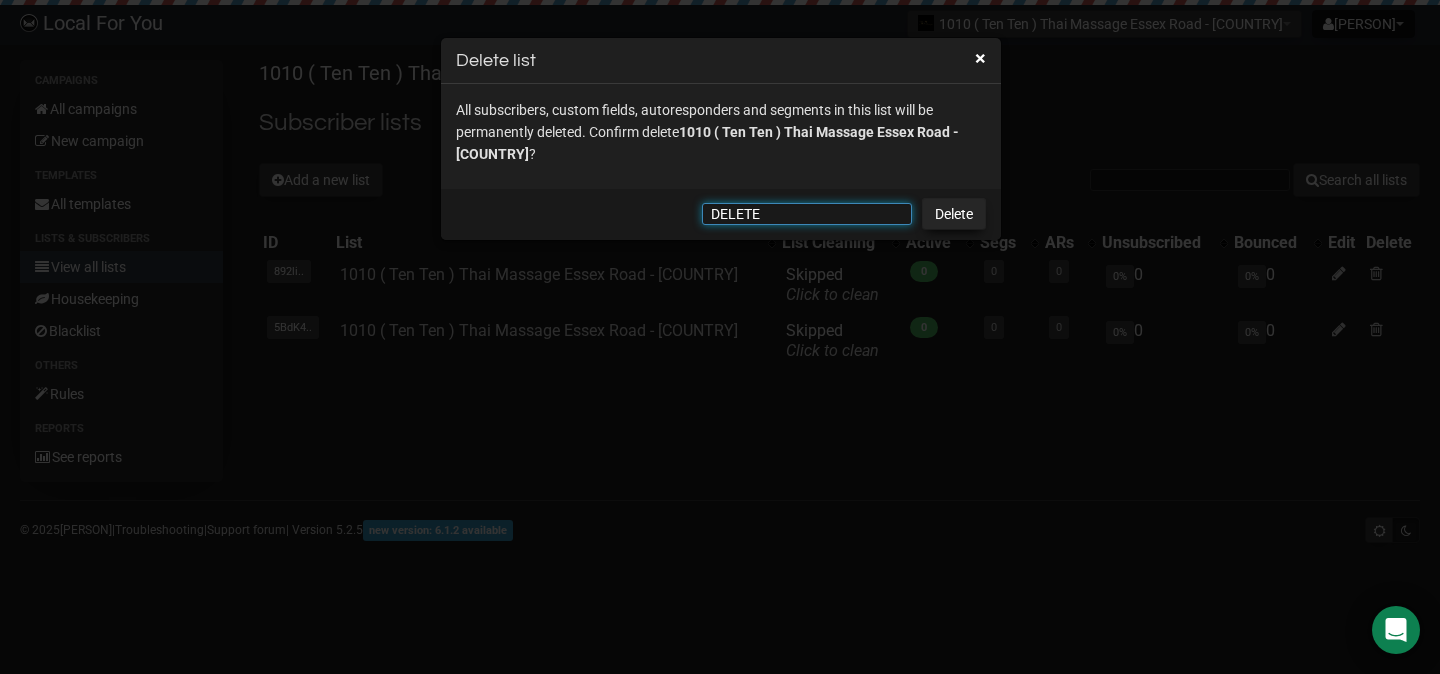 type on "DELETE" 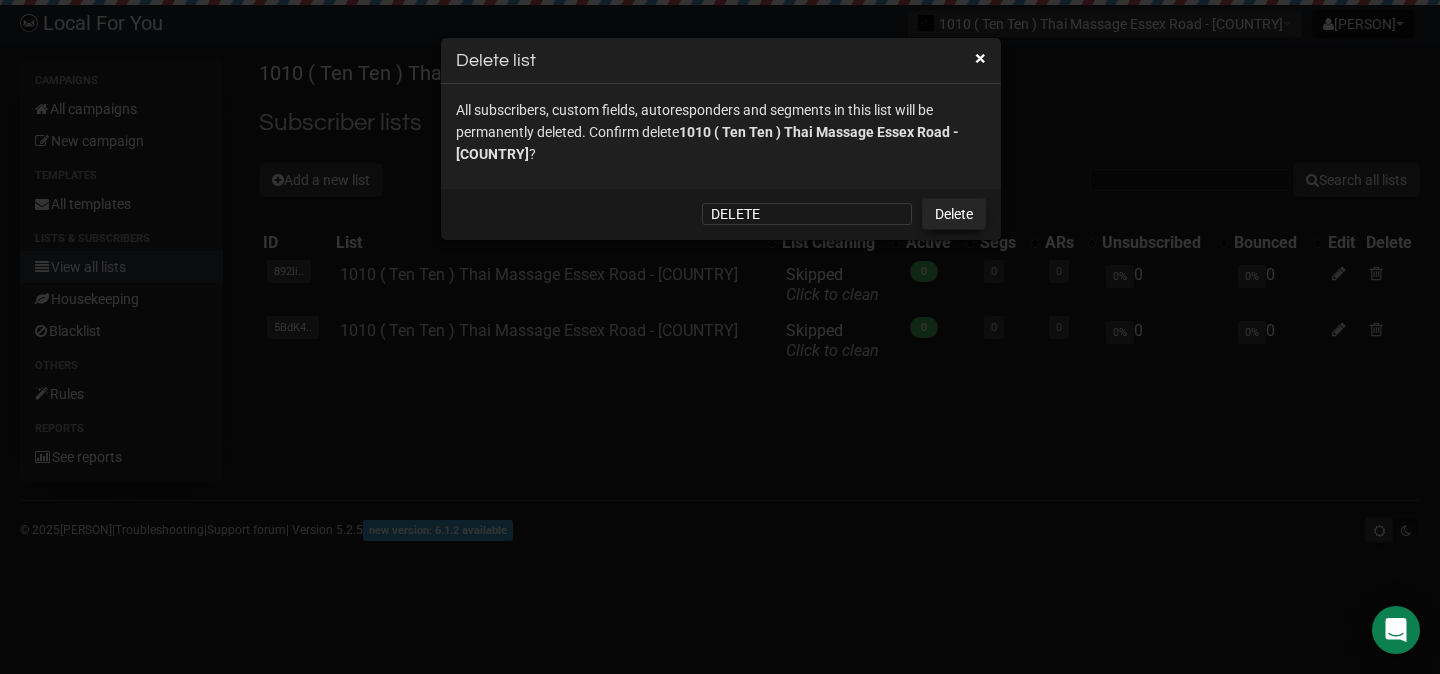 click on "Delete" at bounding box center (954, 214) 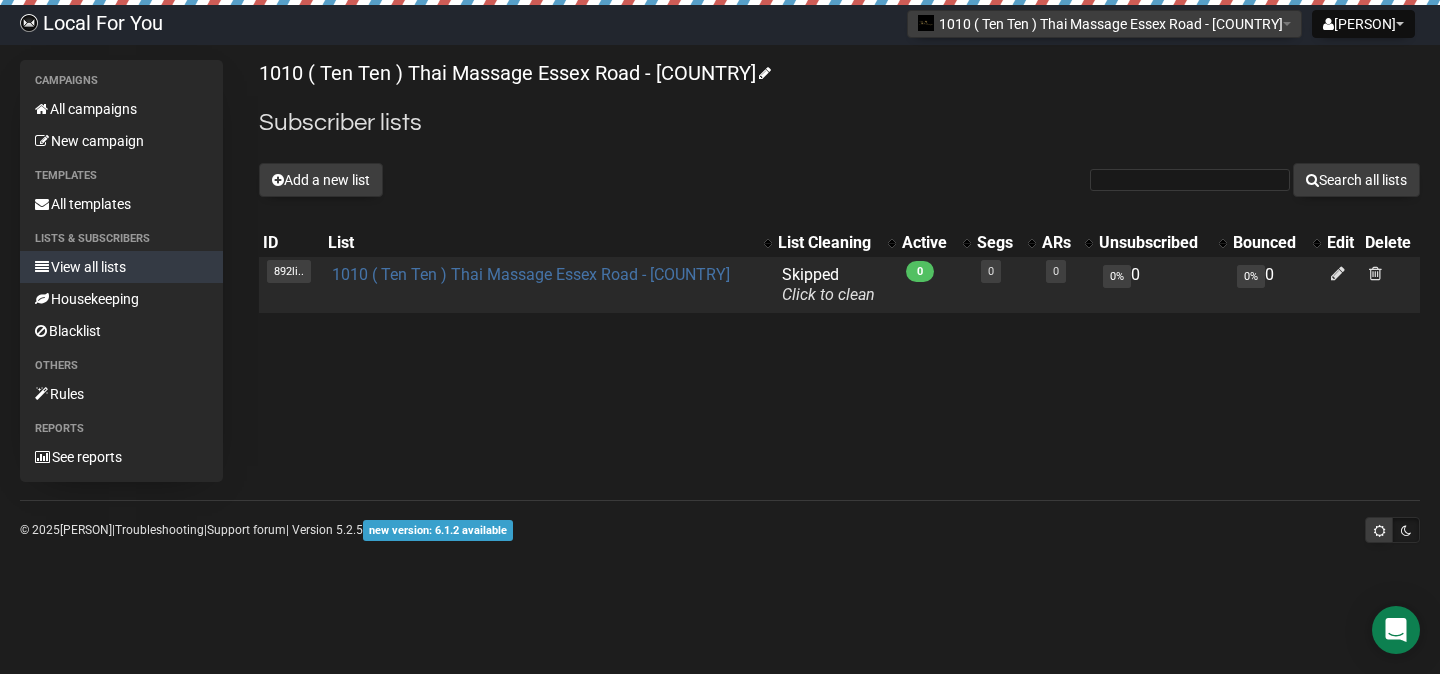 click on "1010 ( Ten Ten ) Thai Massage Essex Road - UK" at bounding box center (531, 274) 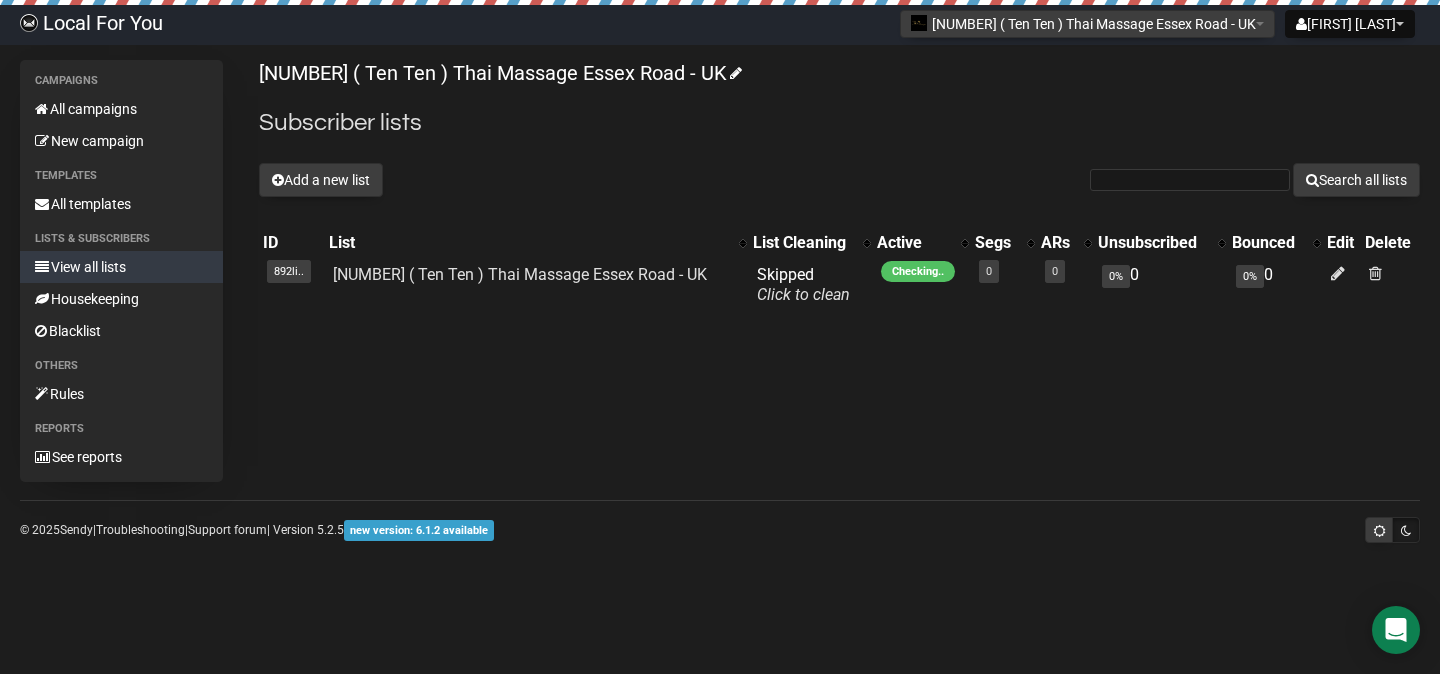 scroll, scrollTop: 0, scrollLeft: 0, axis: both 